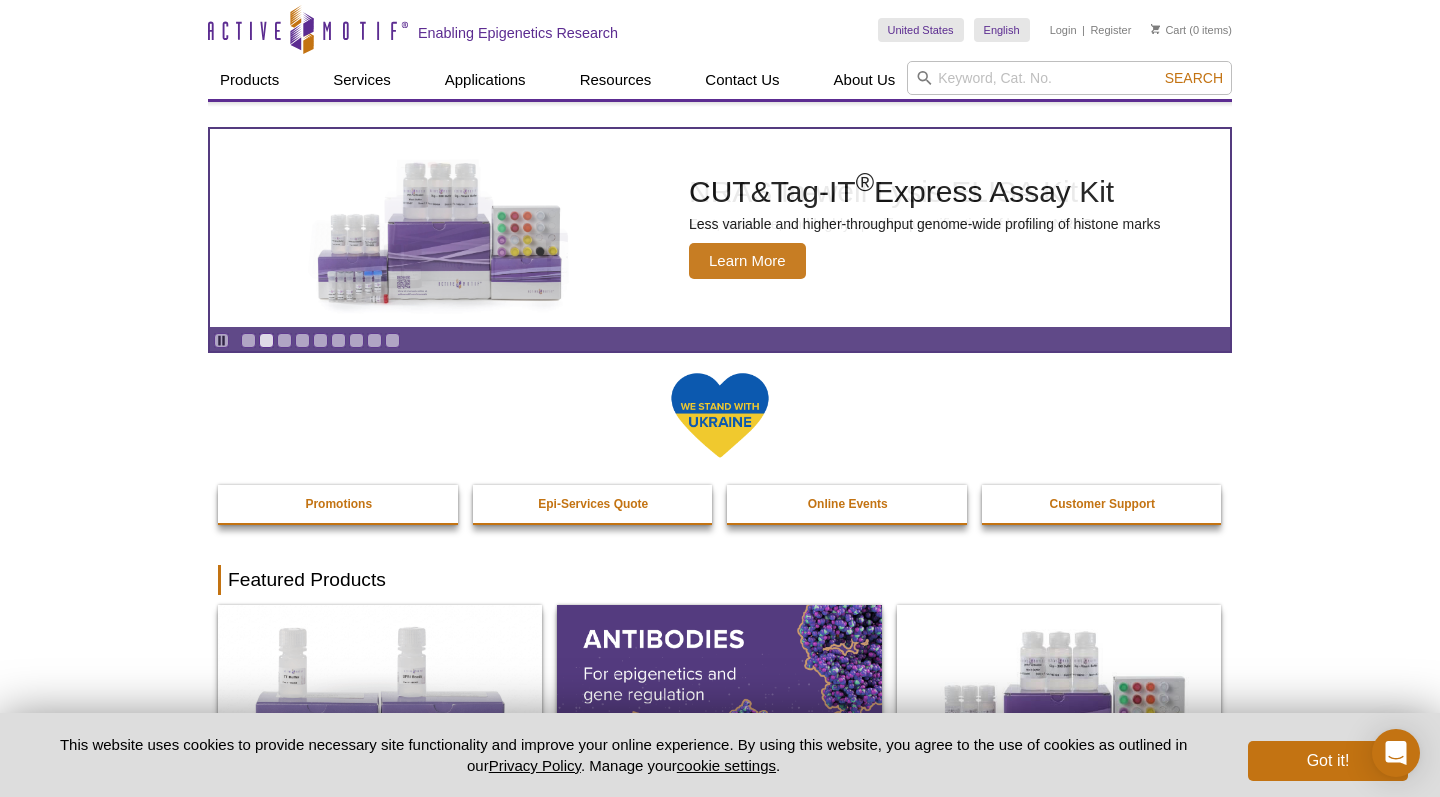 scroll, scrollTop: 0, scrollLeft: 0, axis: both 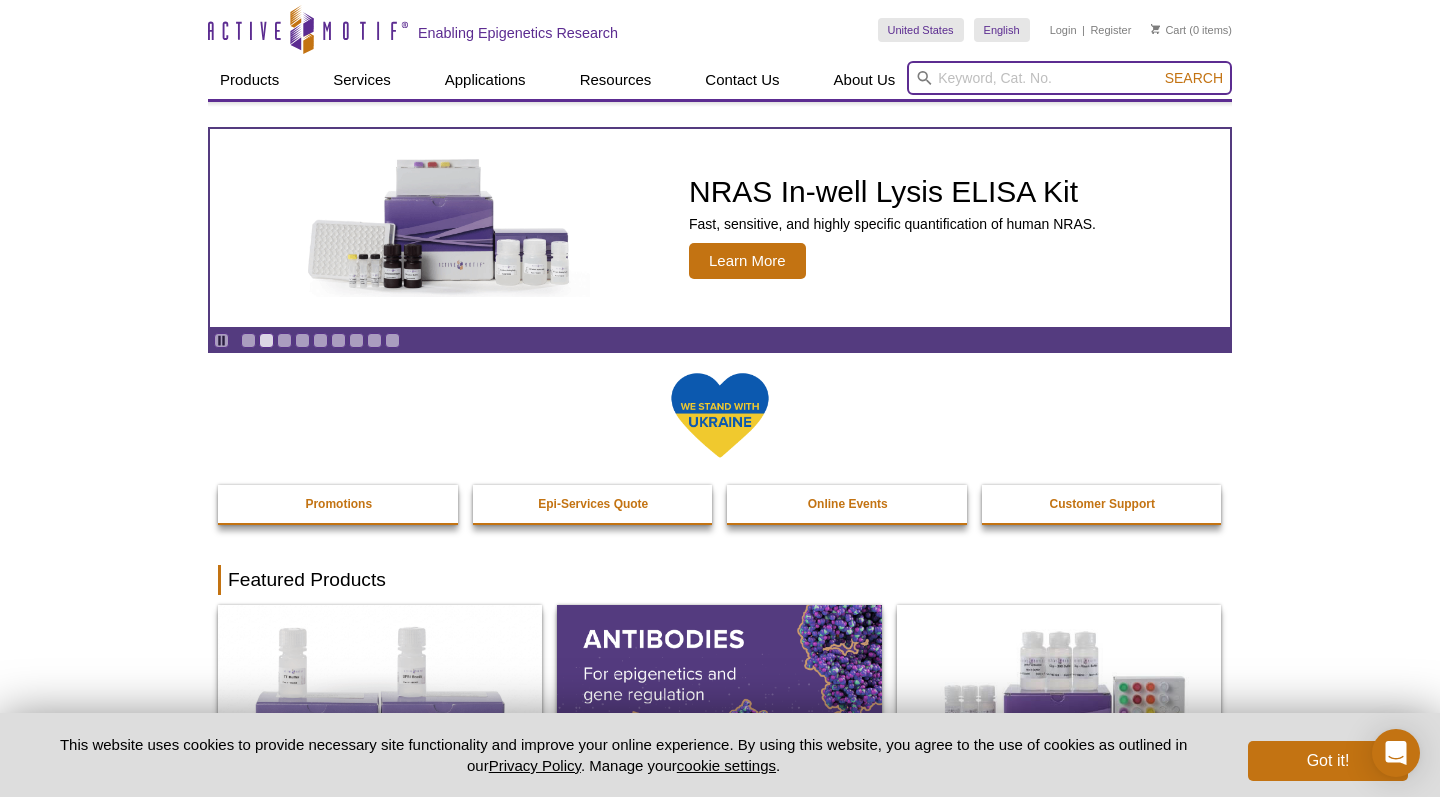 click at bounding box center [1069, 78] 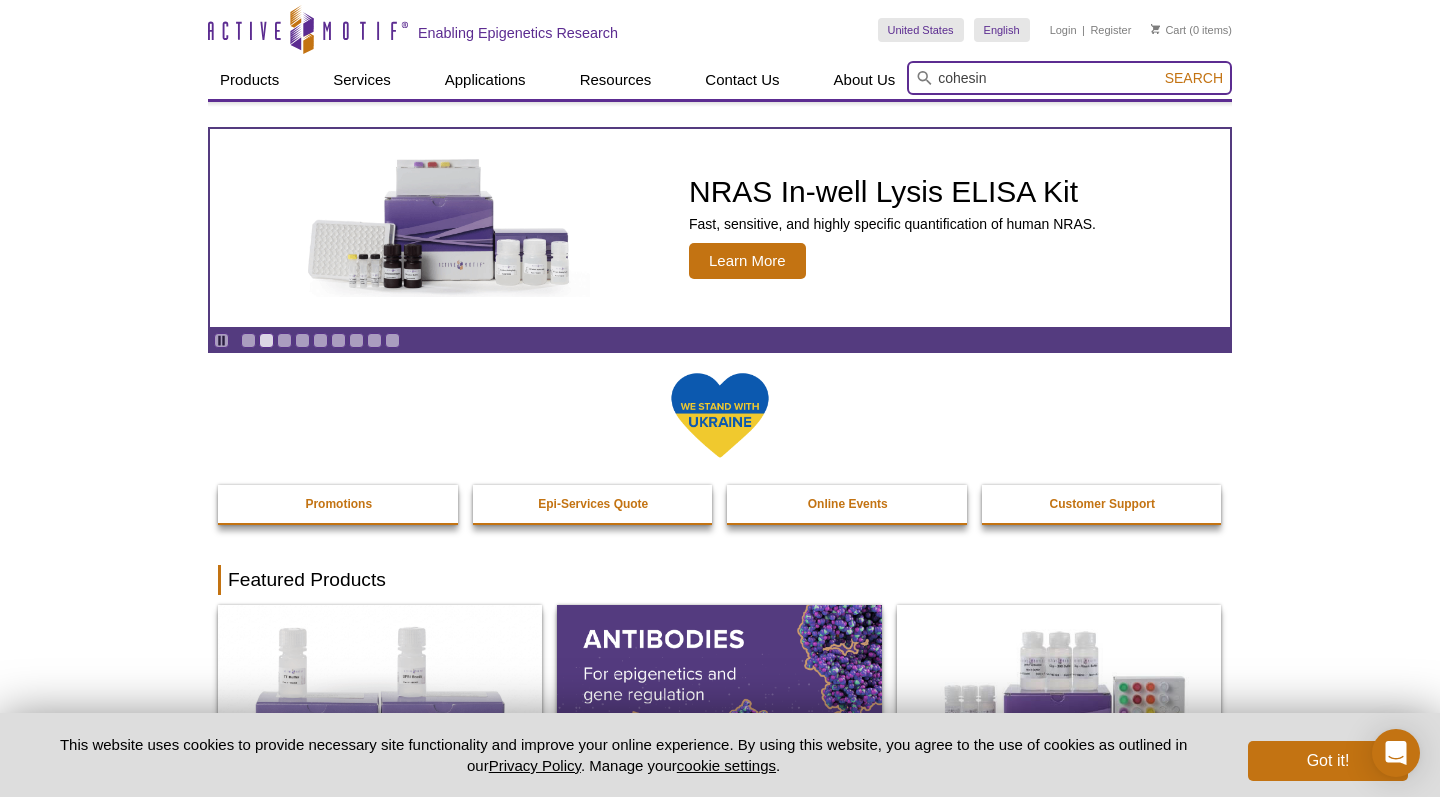 type on "cohesin" 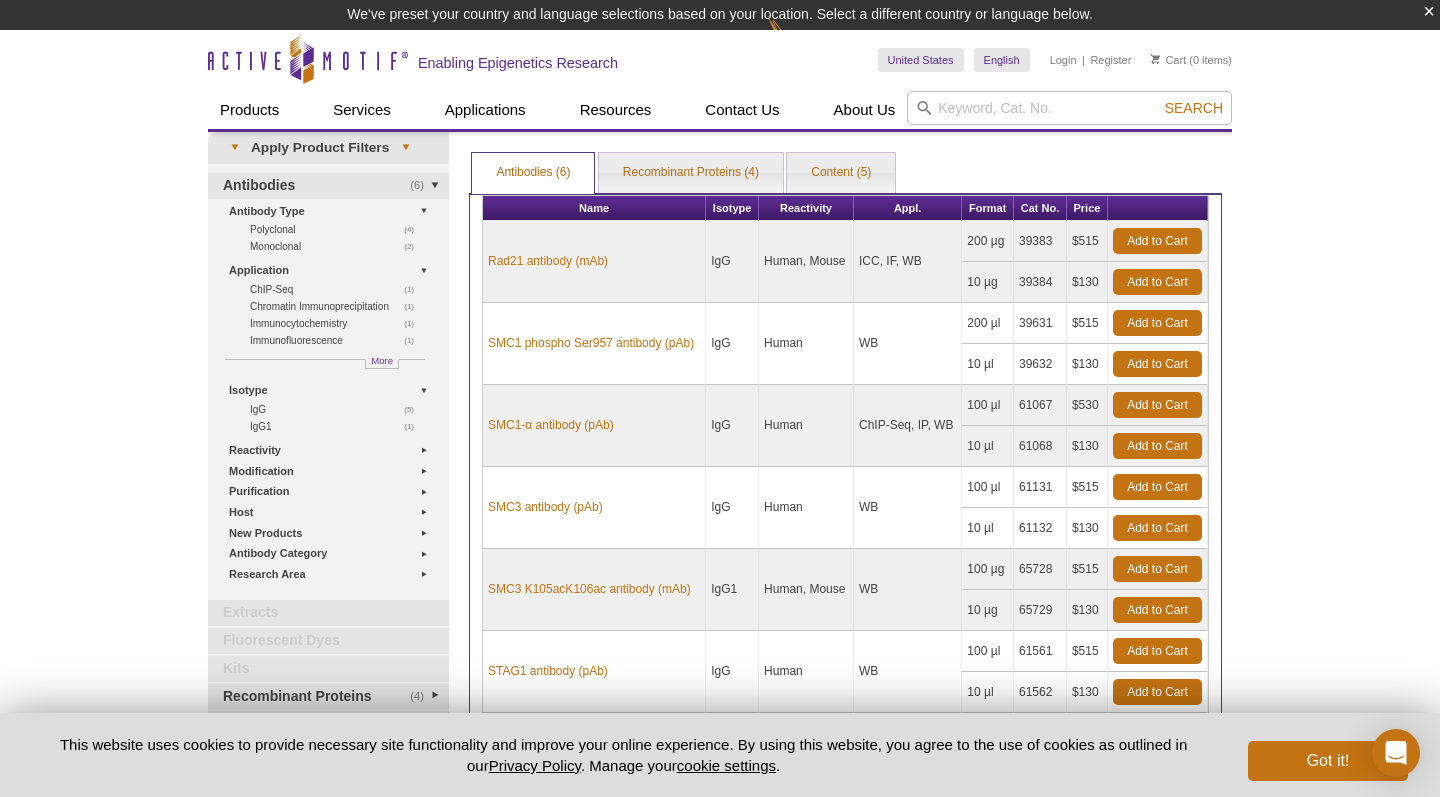 scroll, scrollTop: 0, scrollLeft: 0, axis: both 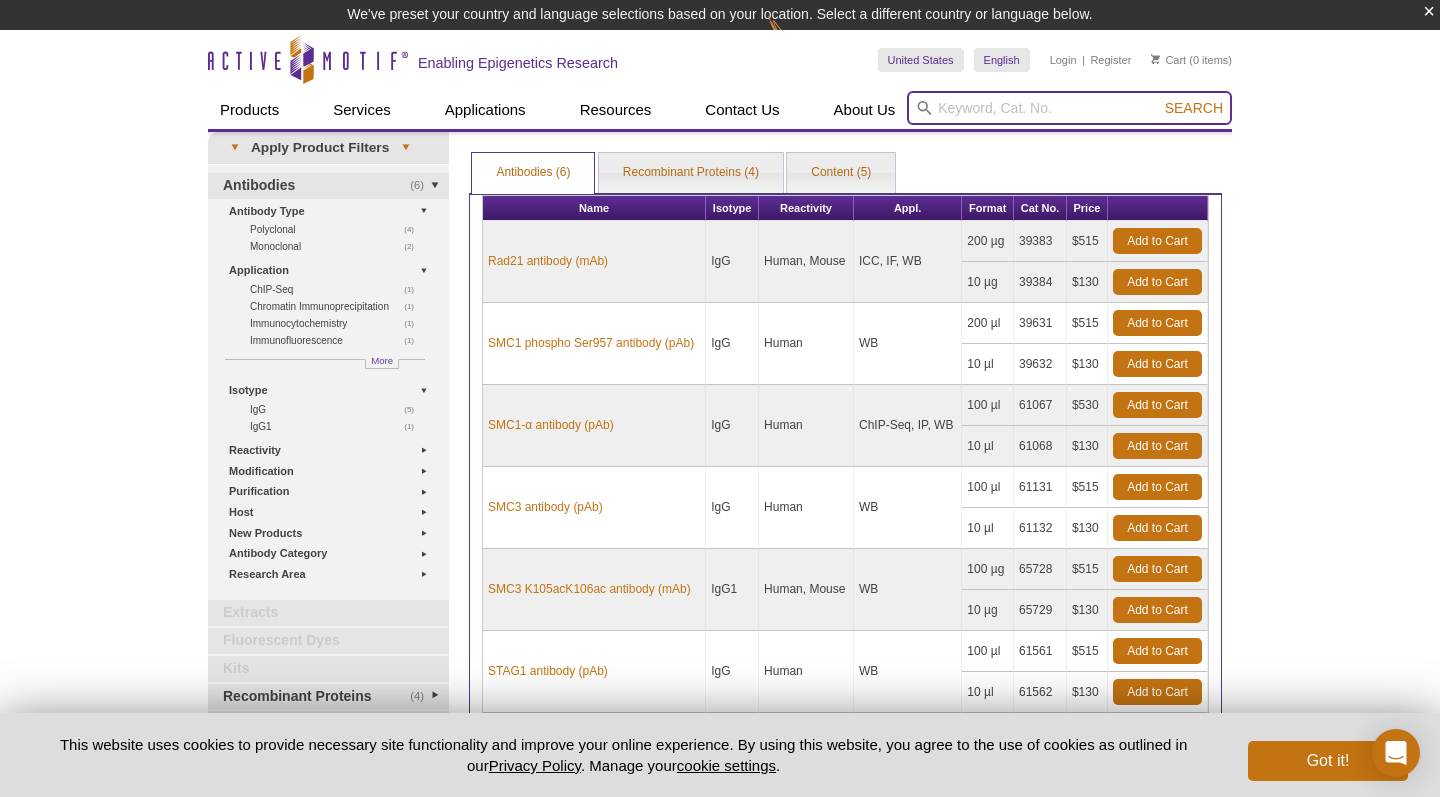 click at bounding box center [1069, 108] 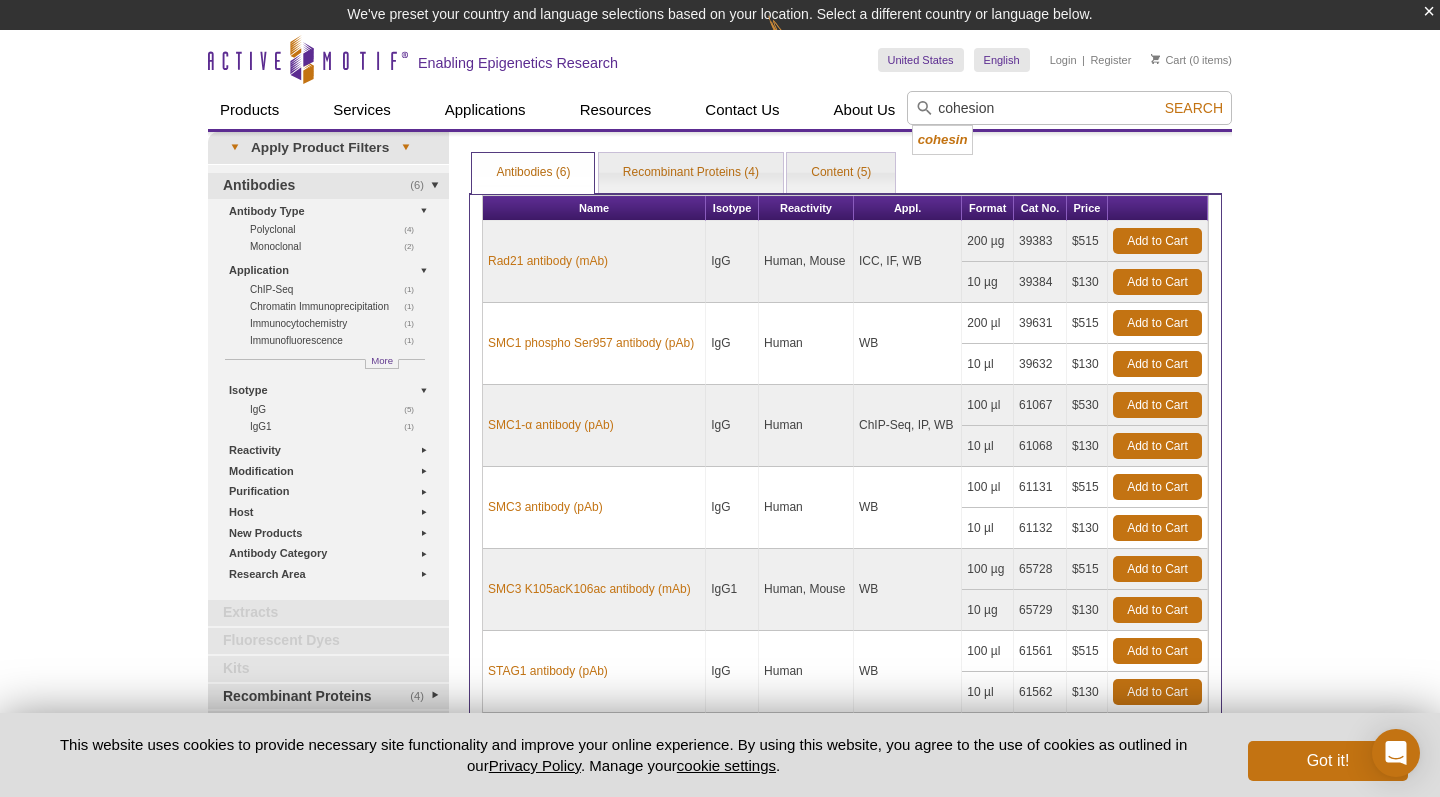 drag, startPoint x: 1080, startPoint y: 101, endPoint x: 1282, endPoint y: 166, distance: 212.20038 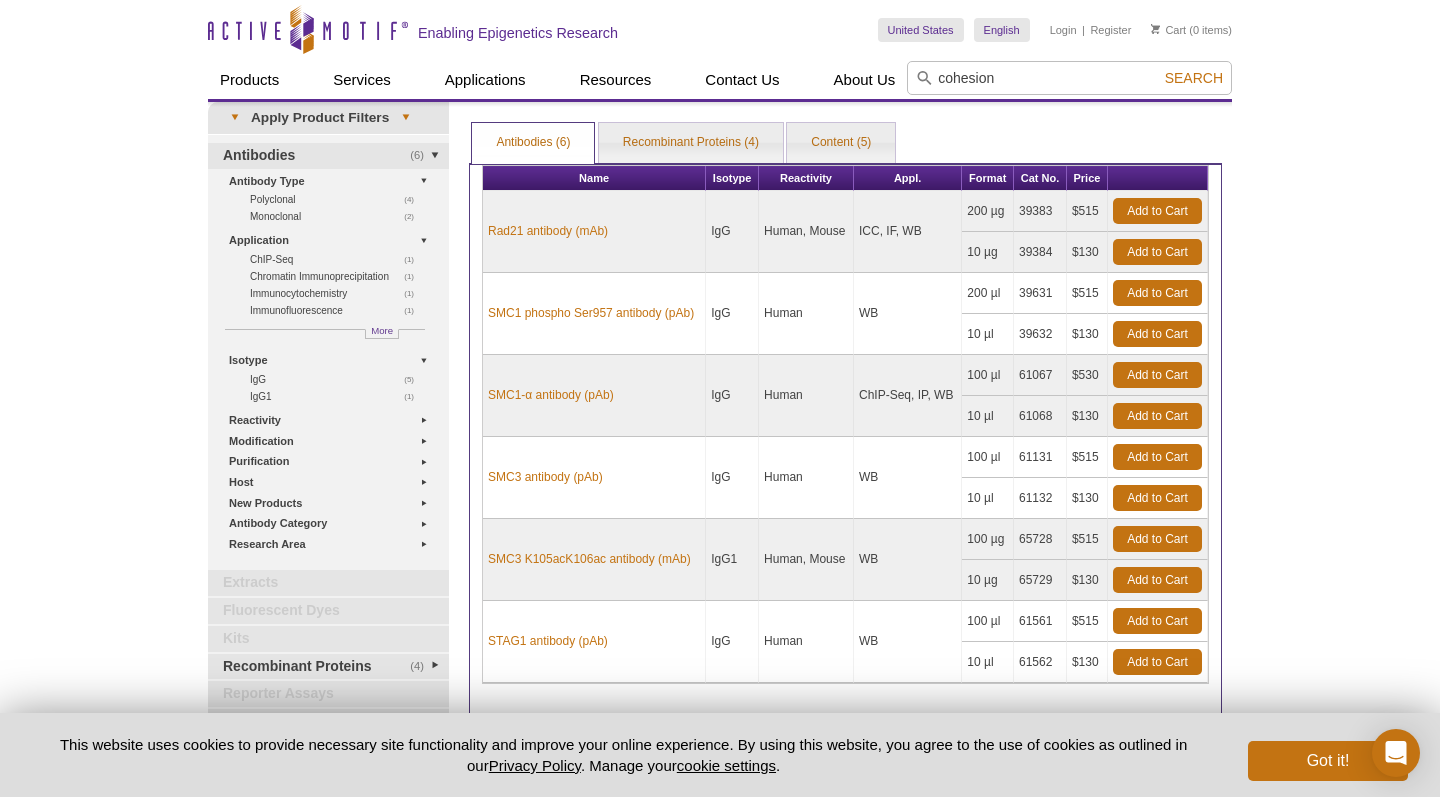 click on "Active Motif Logo
Enabling Epigenetics Research
0
Search
Skip to content
Active Motif Logo
Enabling Epigenetics Research
United States
Australia
Austria
Belgium
Brazil
Canada
China Czech Republic India" at bounding box center (720, 492) 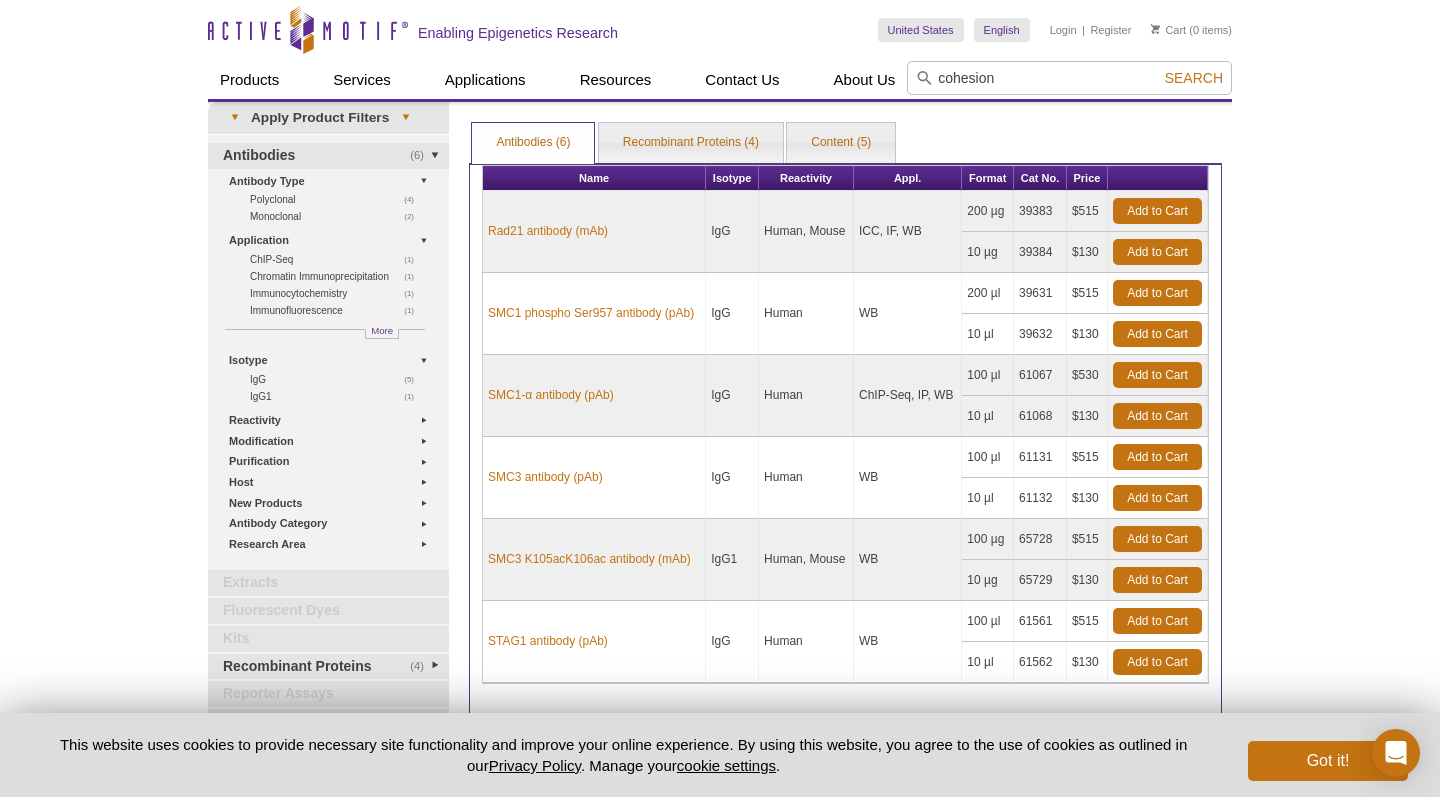 click on "Human" at bounding box center (806, 396) 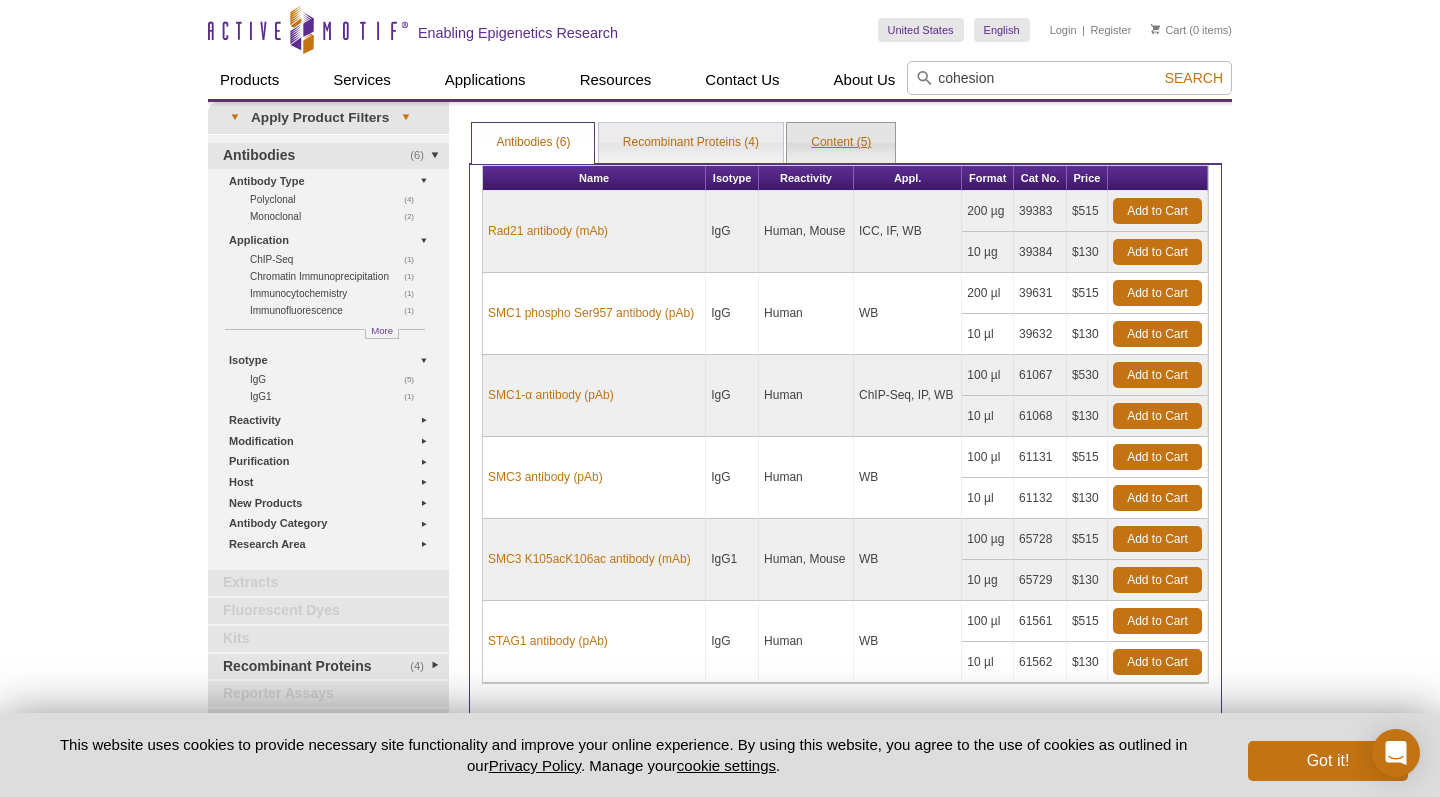 click on "Content (5)" at bounding box center [841, 143] 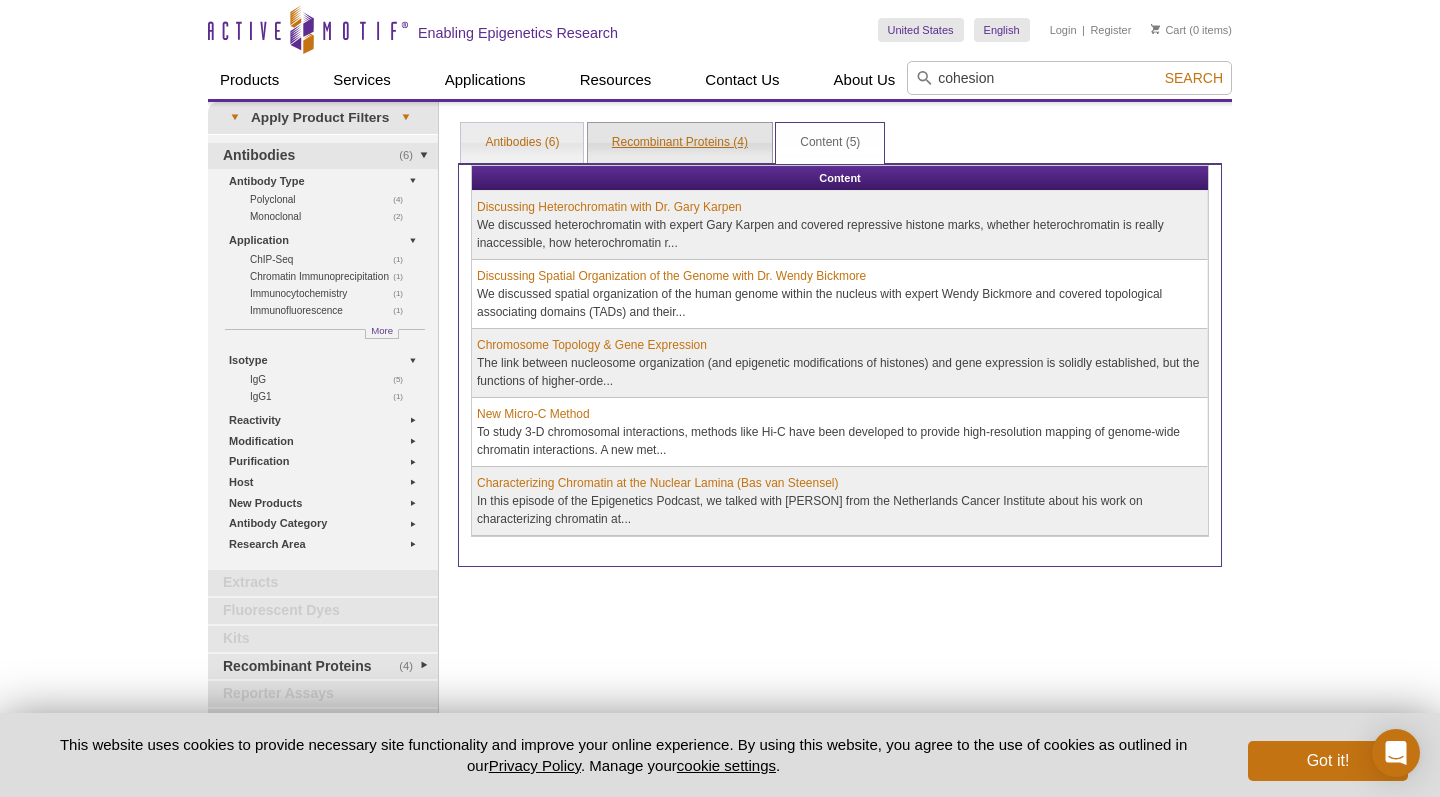 click on "Recombinant Proteins (4)" at bounding box center (680, 143) 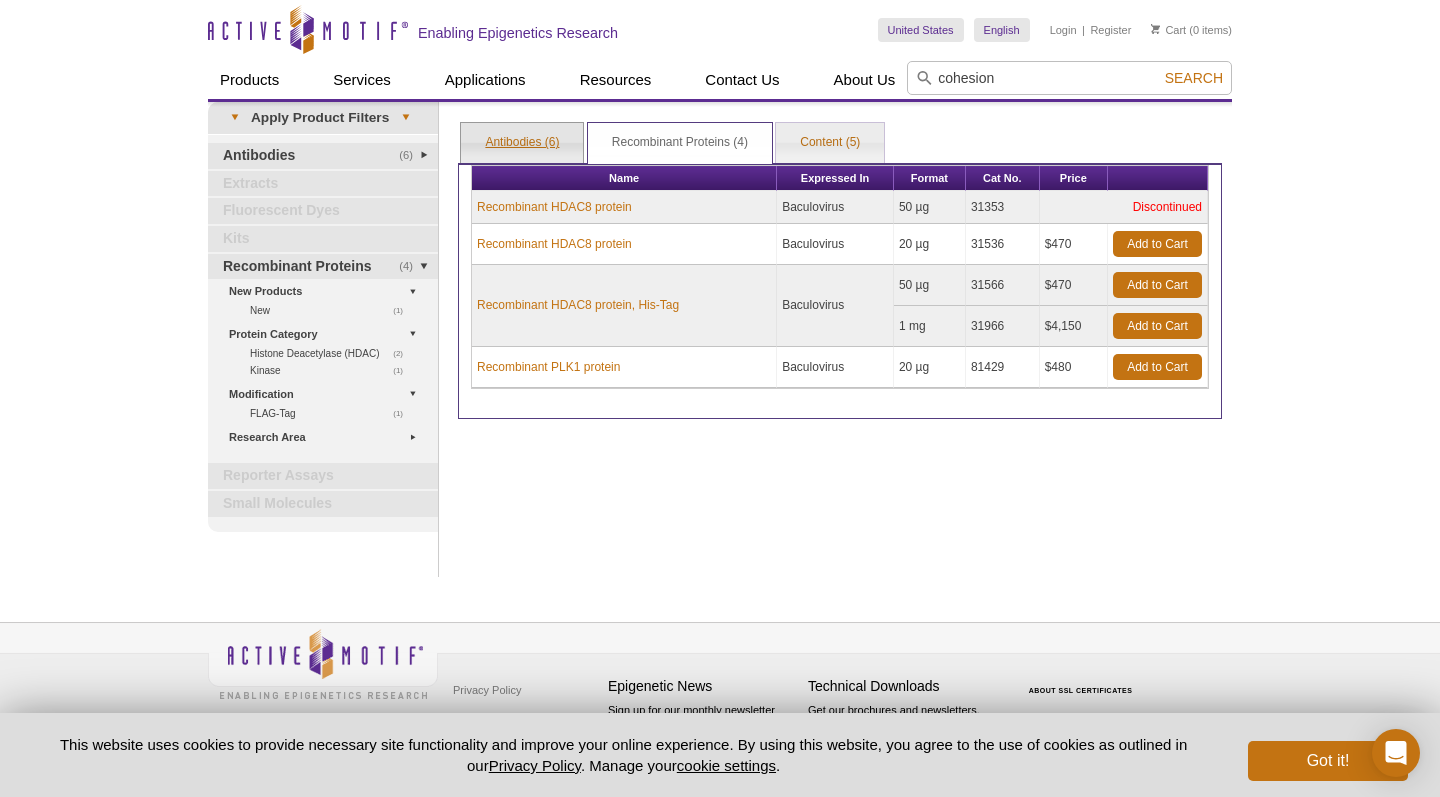click on "Antibodies (6)" at bounding box center [522, 143] 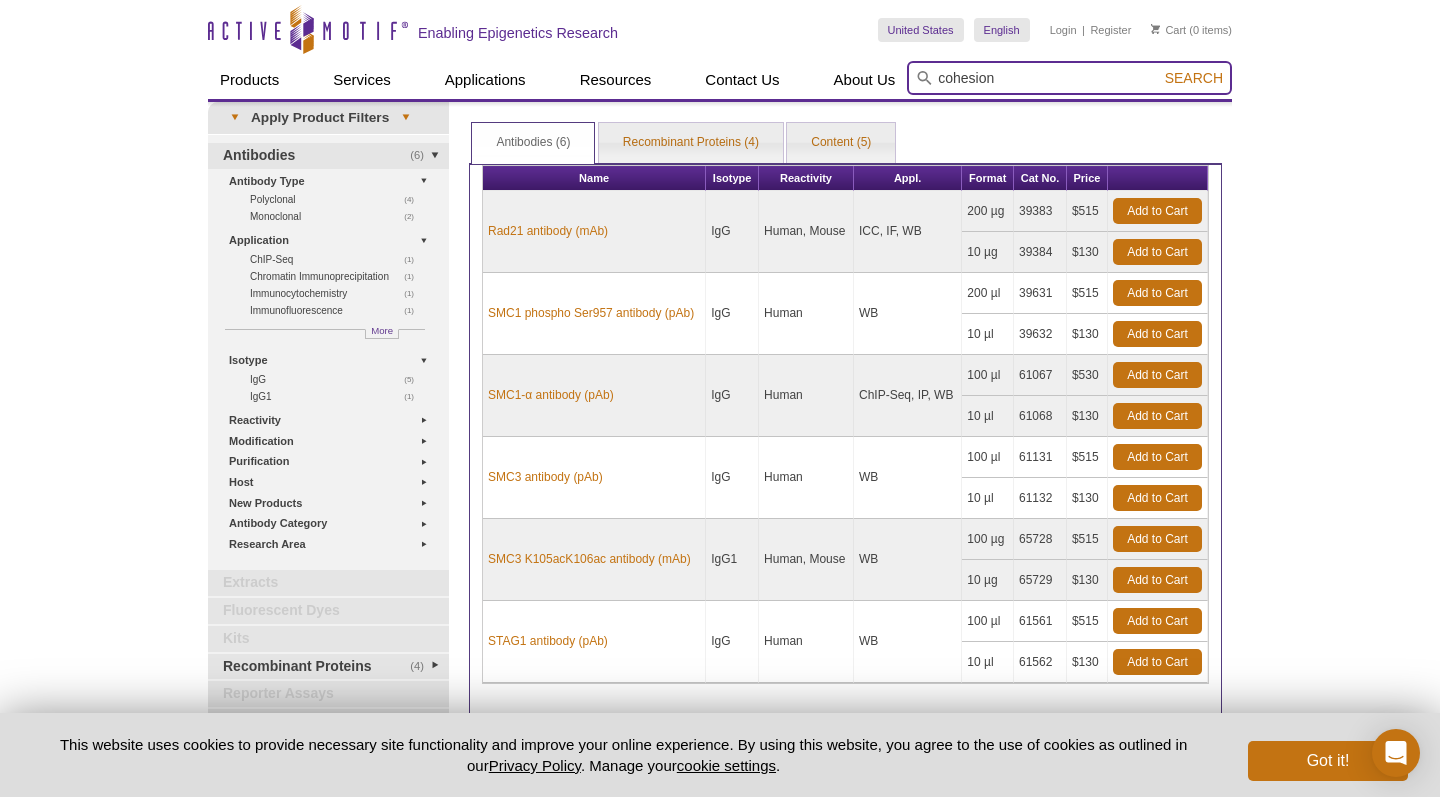click on "cohesion" at bounding box center [1069, 78] 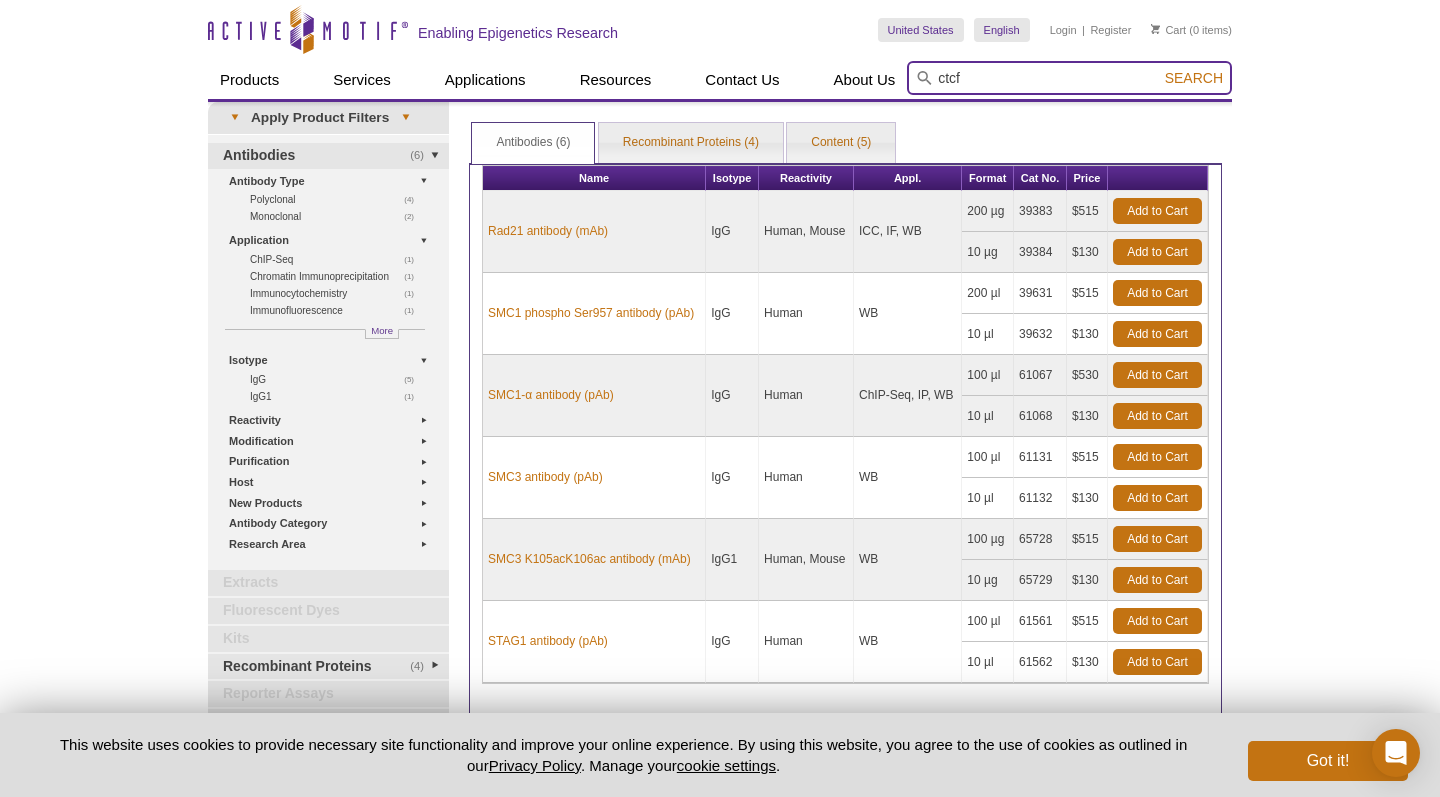 type on "ctcf" 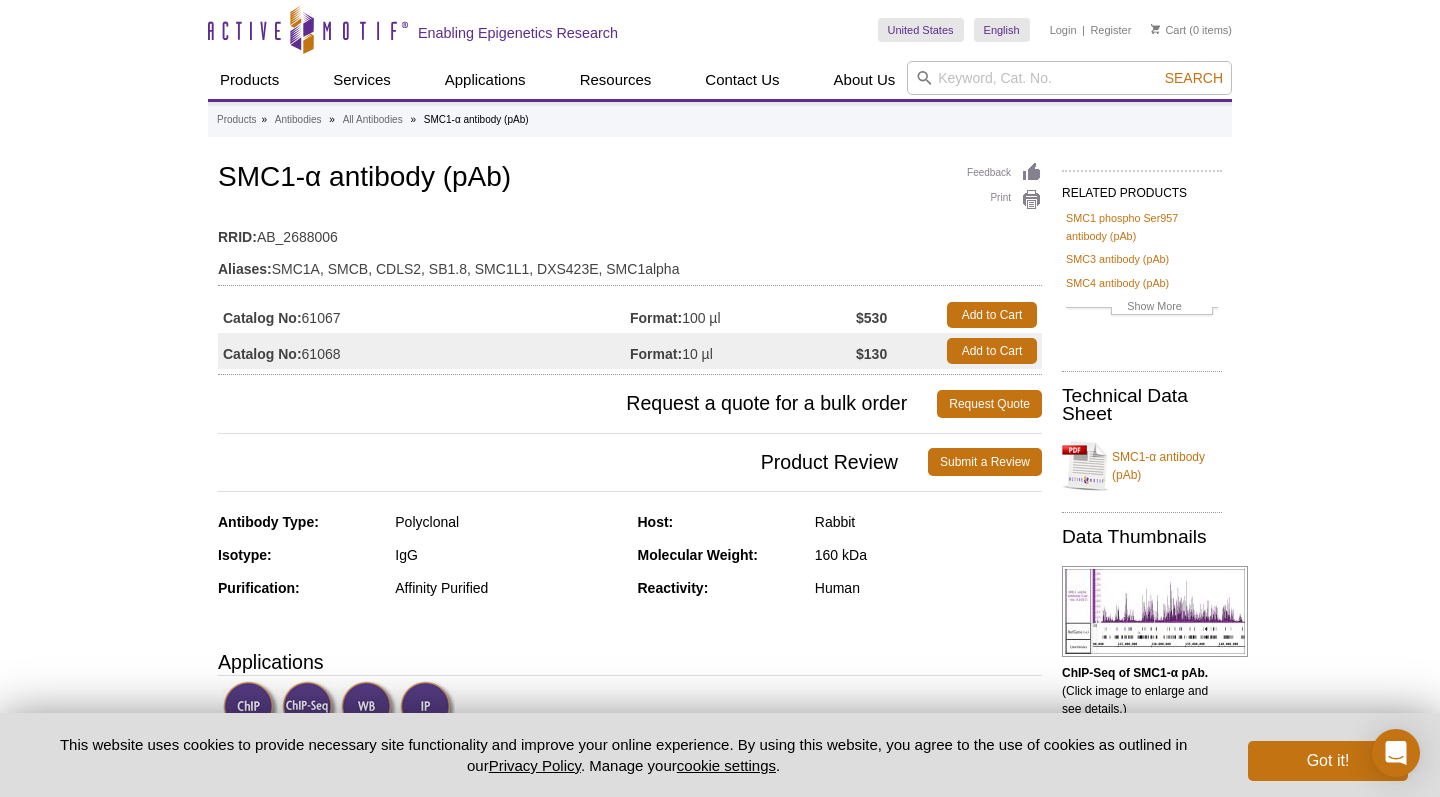 scroll, scrollTop: 0, scrollLeft: 0, axis: both 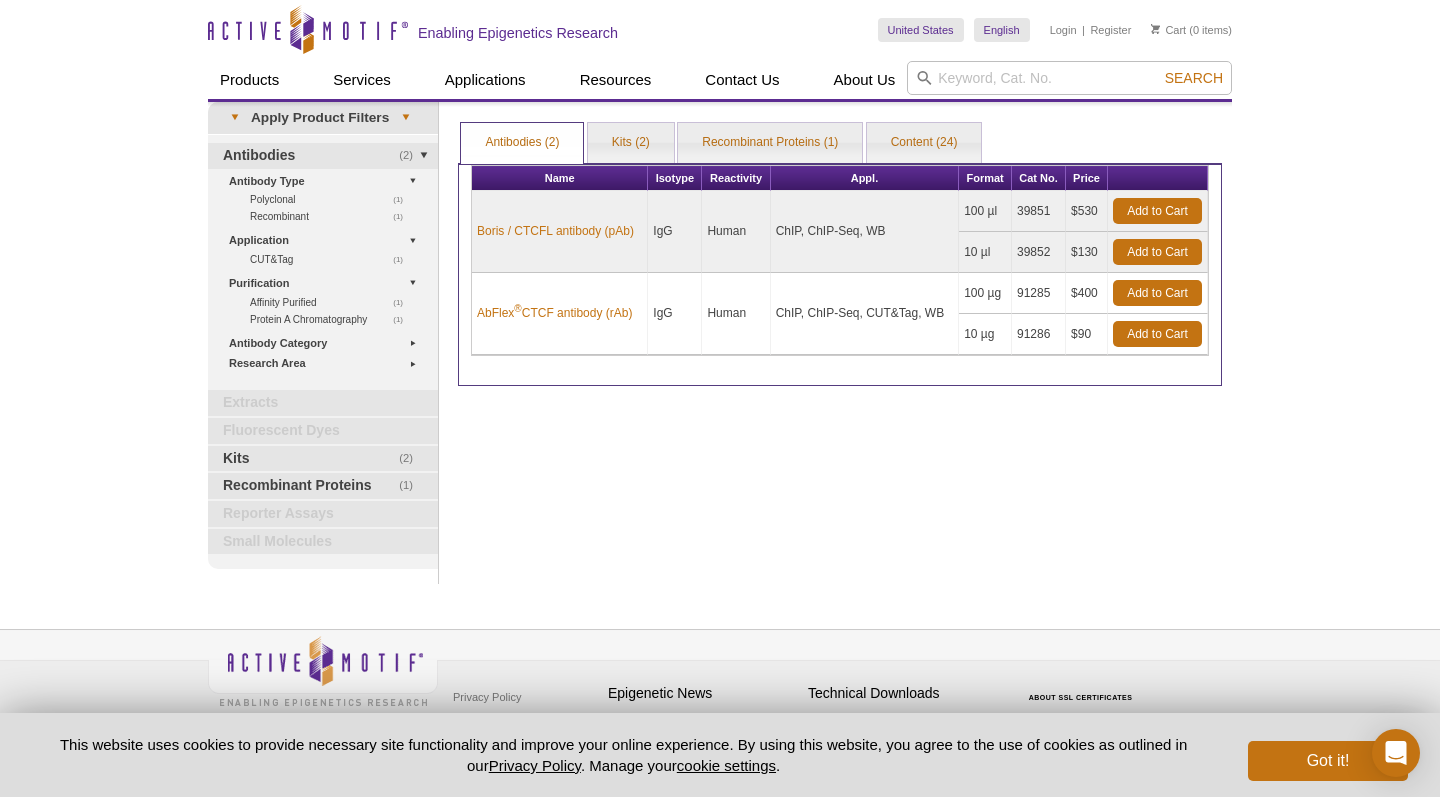 click on "ChIP, ChIP-Seq, CUT&Tag, WB" at bounding box center [865, 314] 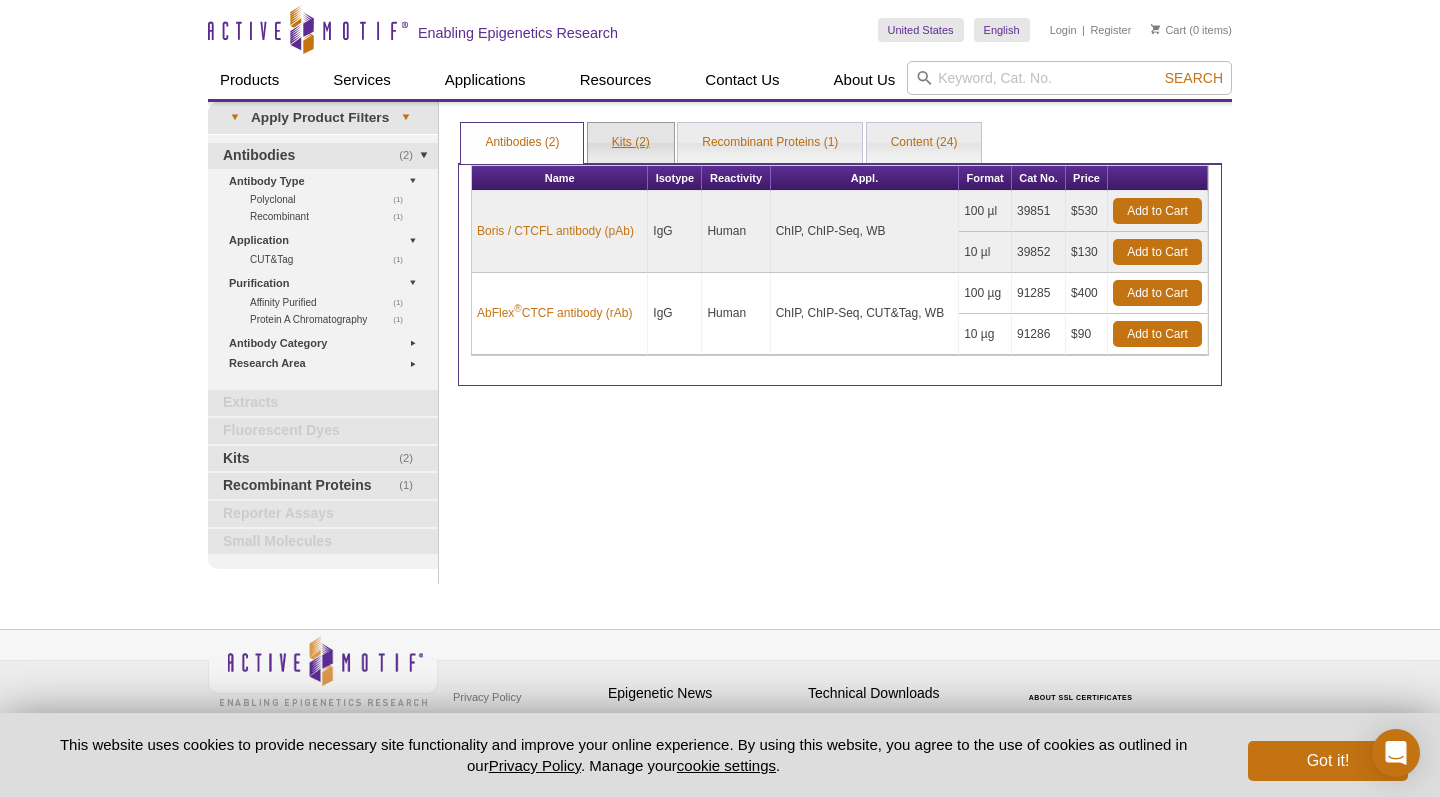 click on "Kits (2)" at bounding box center (631, 143) 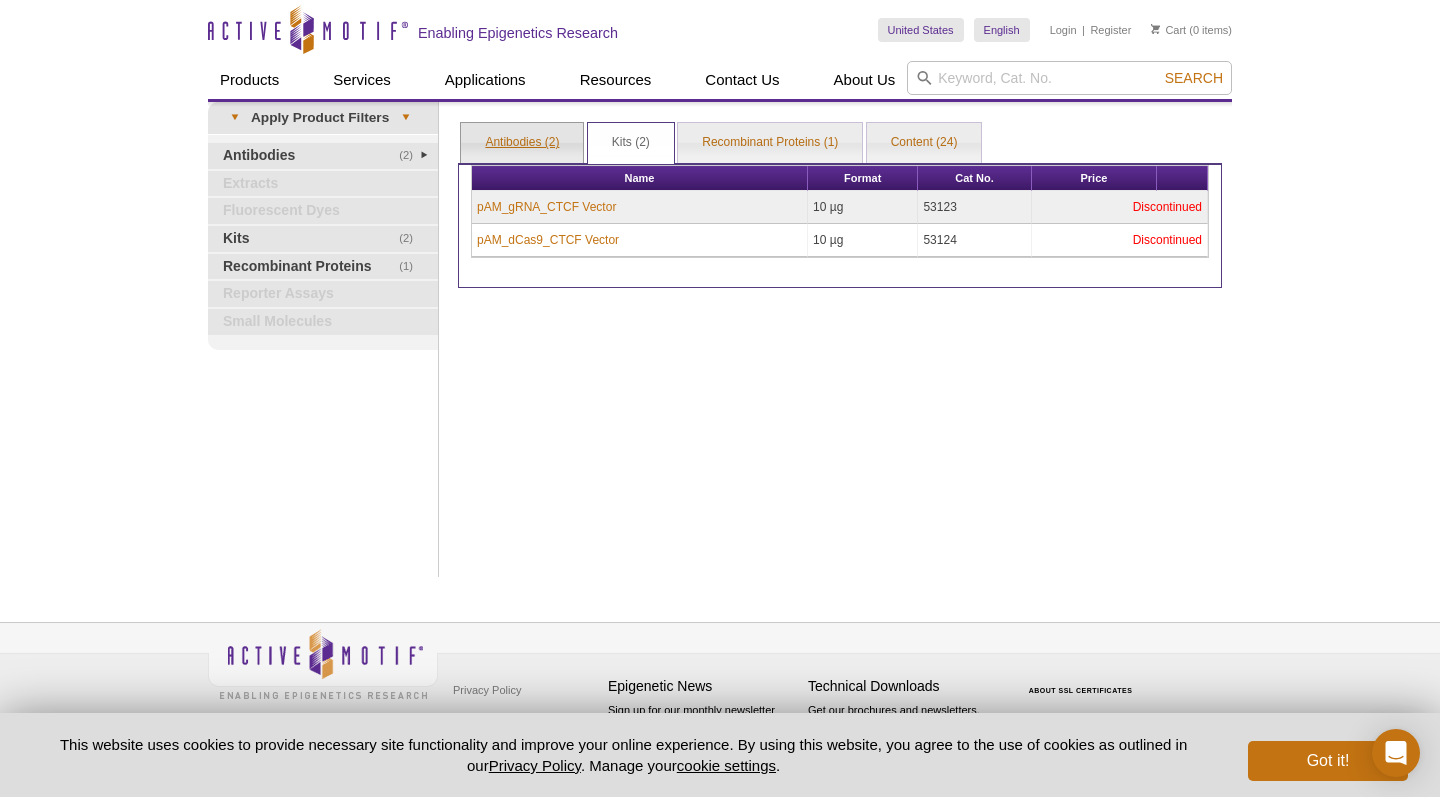 click on "Antibodies (2)" at bounding box center (522, 143) 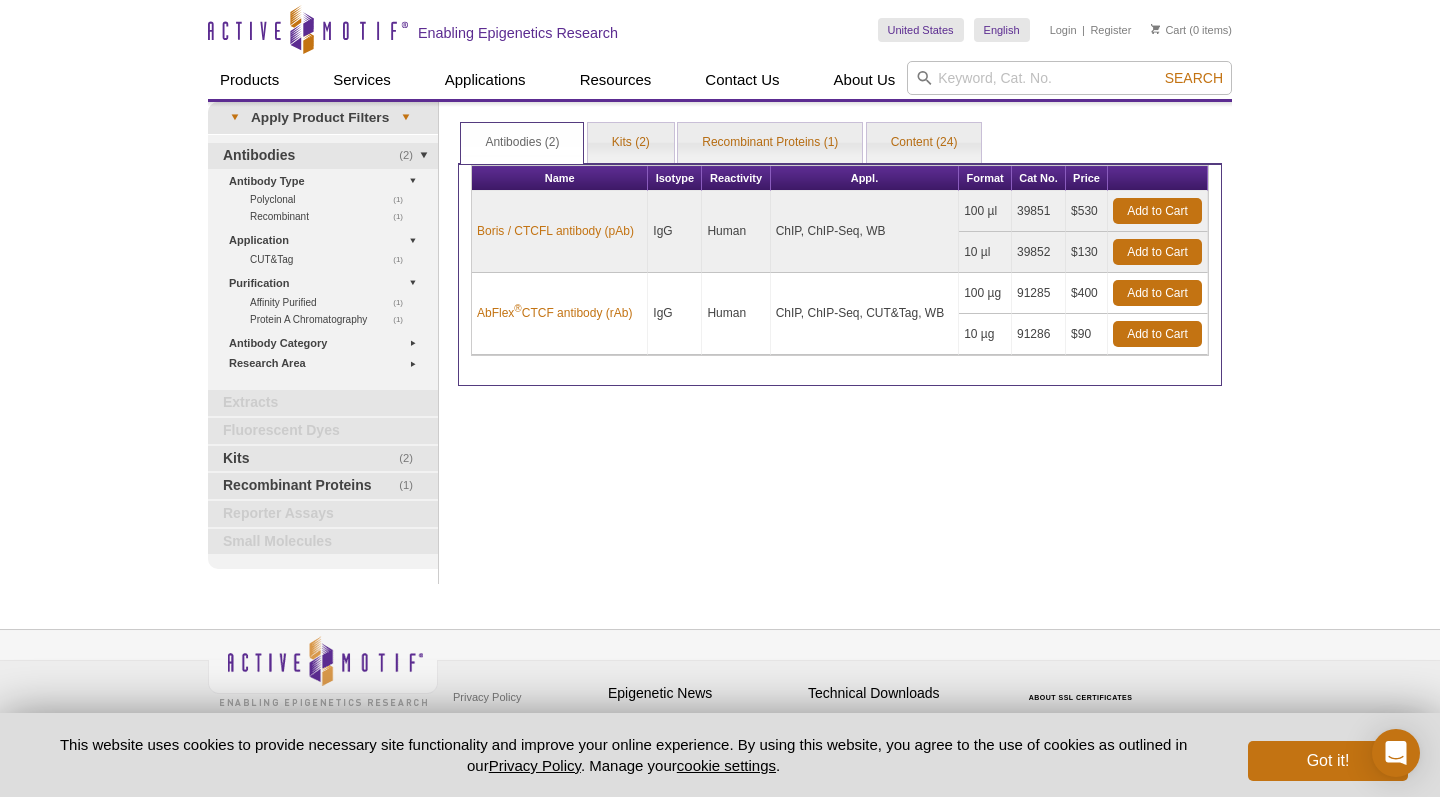 click on "Print Results
Antibodies (2)
Kits (2)
Recombinant Proteins (1)
Content (24)
Antibodies (2)
Antibodies (2)
Kits (2)
Recombinant Proteins (1)
Content (24)
Apply Product Filters
Name
Isotype" at bounding box center (840, 343) 